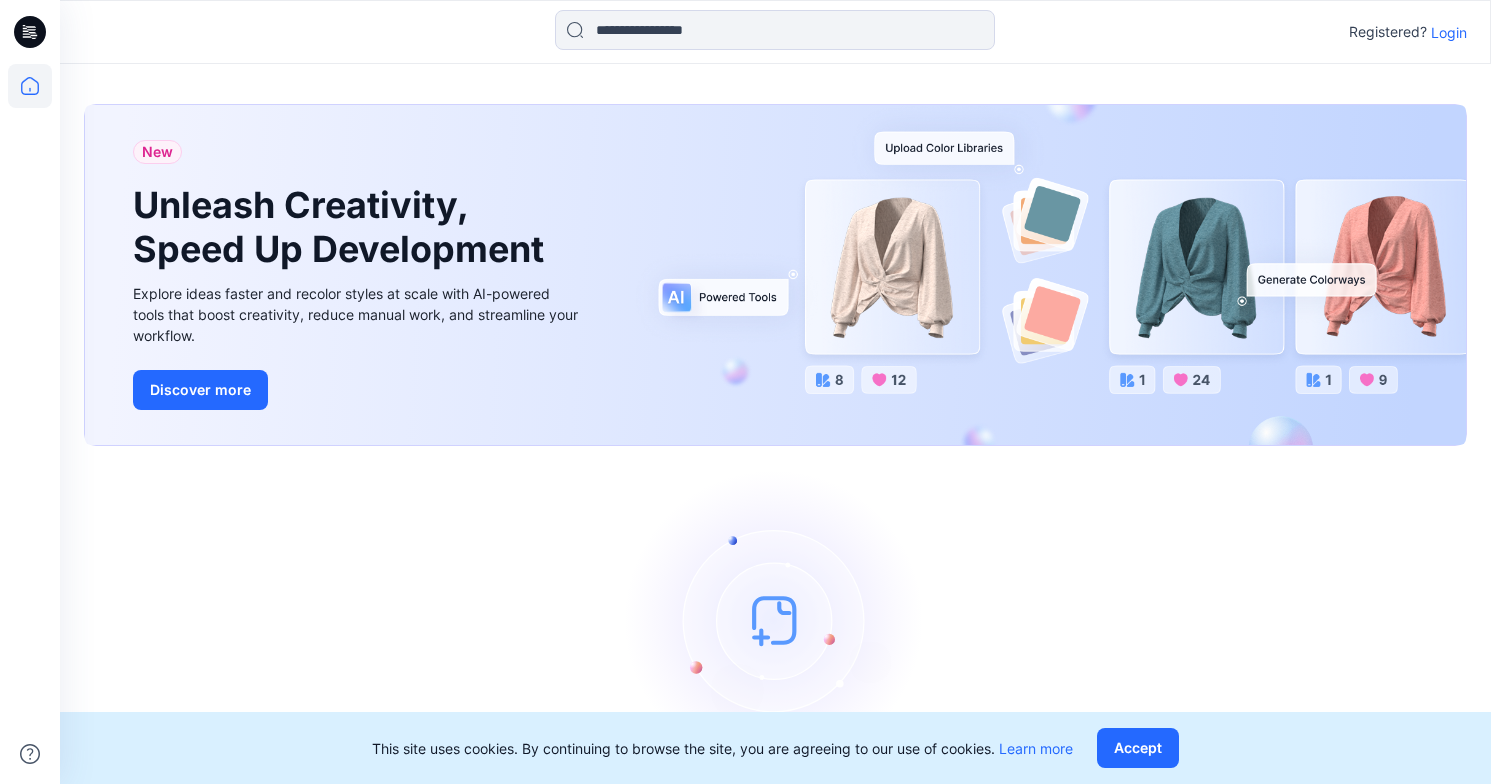 scroll, scrollTop: 0, scrollLeft: 0, axis: both 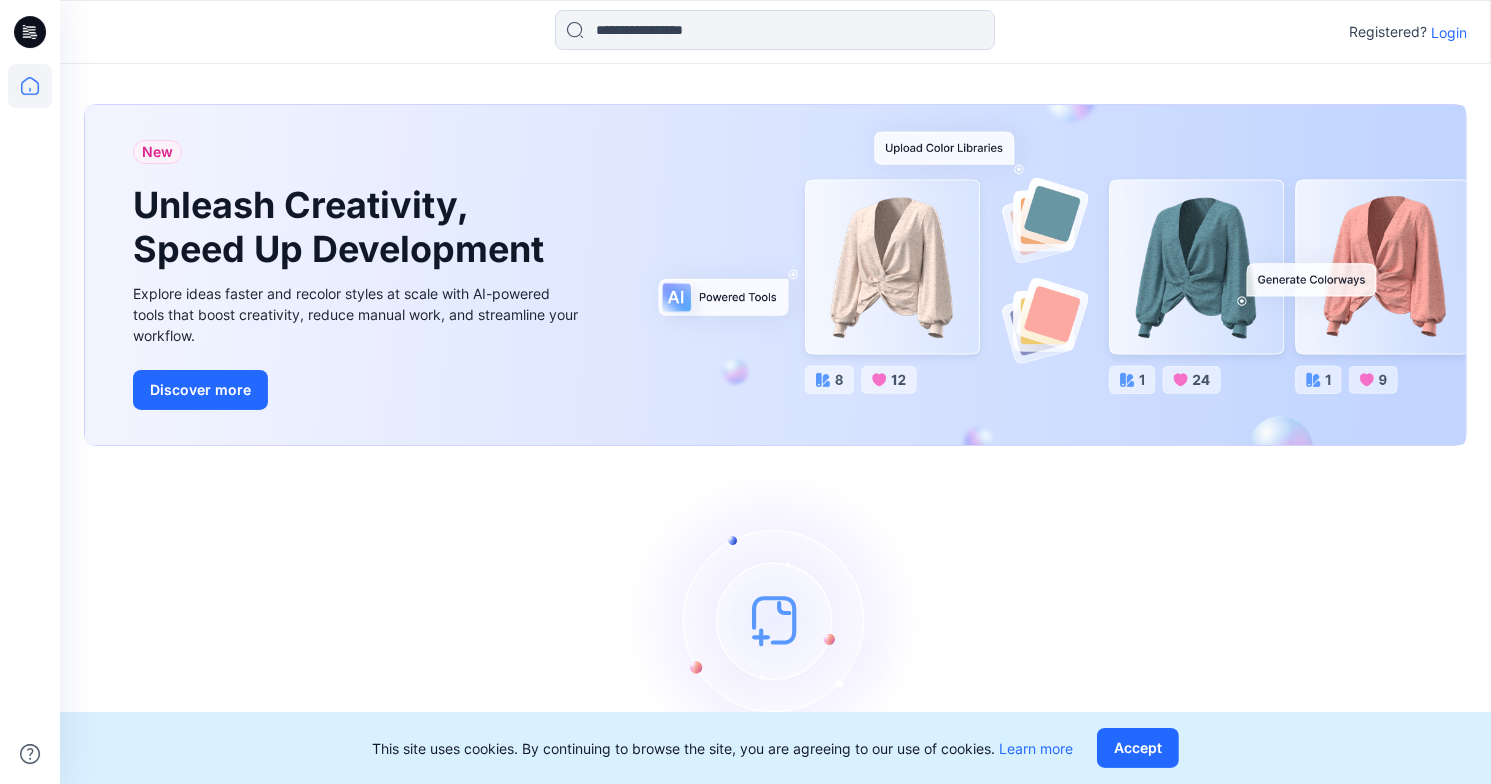 click on "Login" at bounding box center [1449, 32] 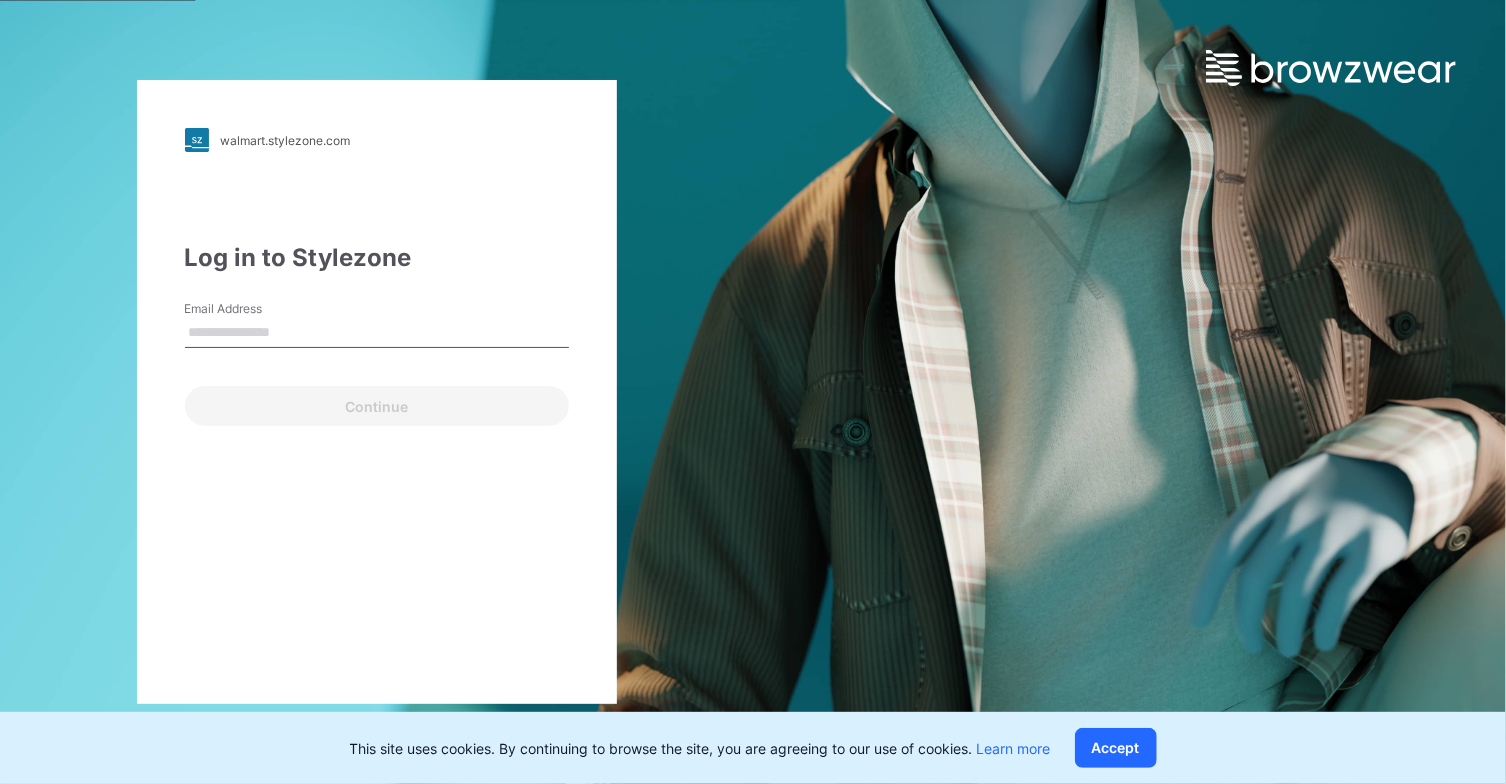click on "Email Address" at bounding box center [377, 333] 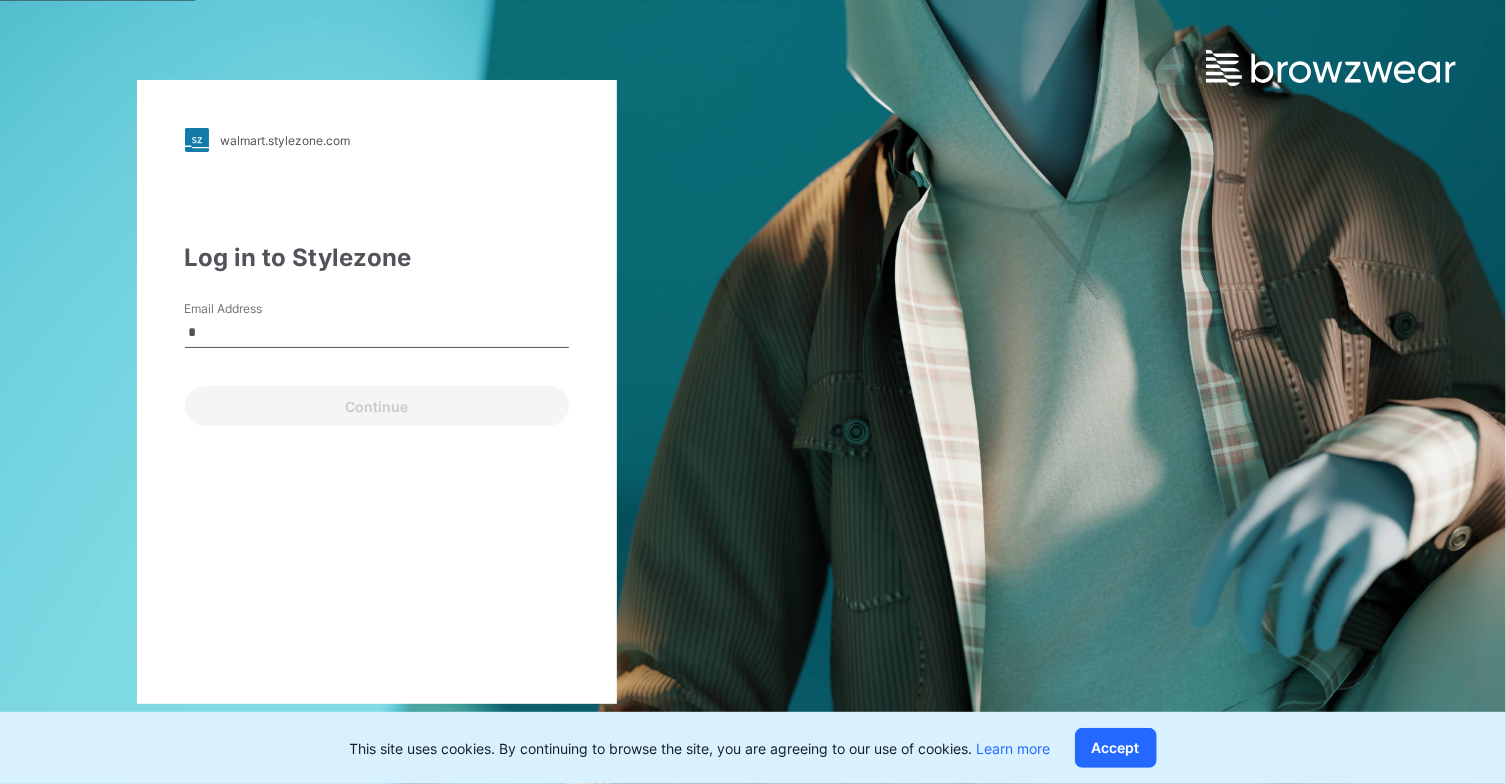 type on "**********" 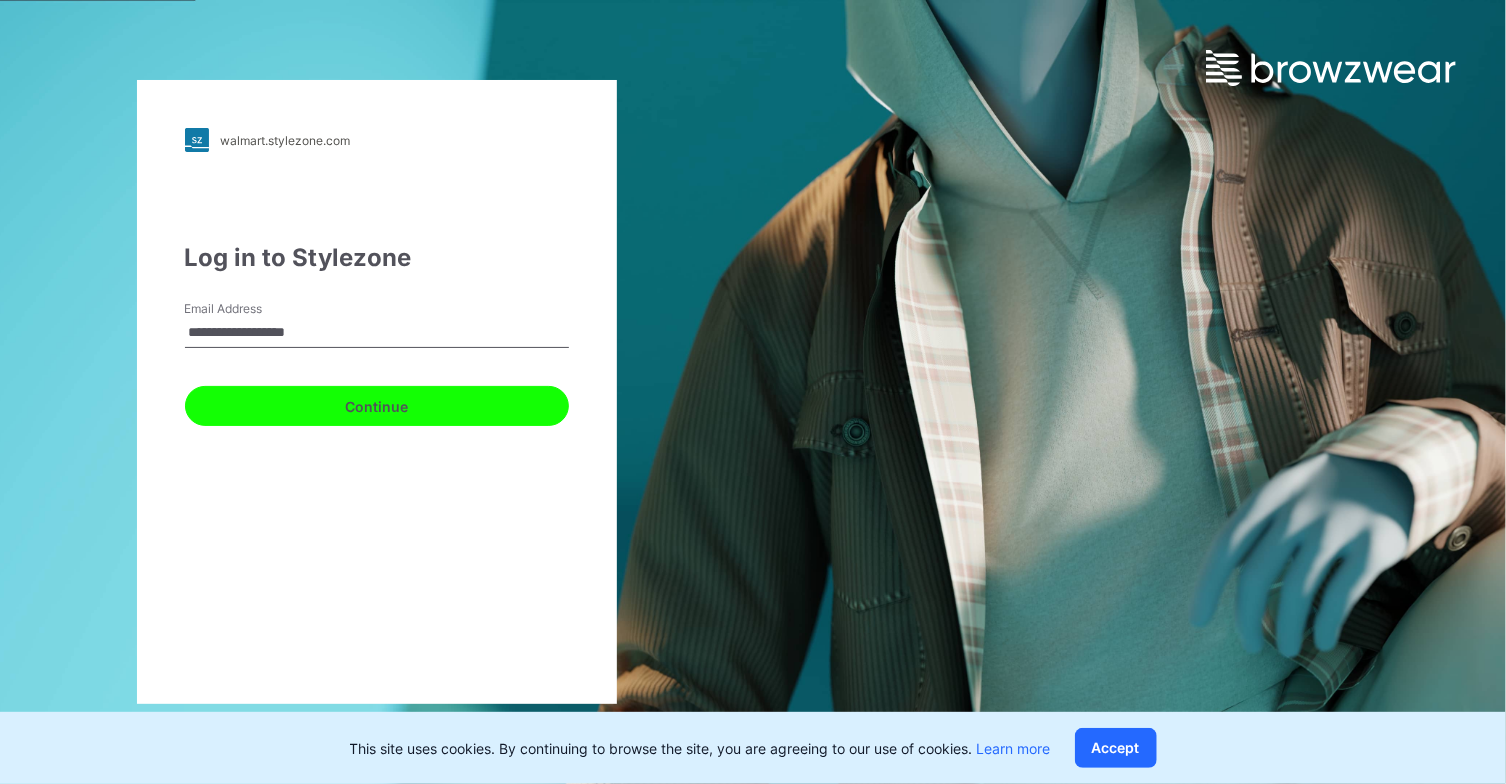 click on "Continue" at bounding box center (377, 406) 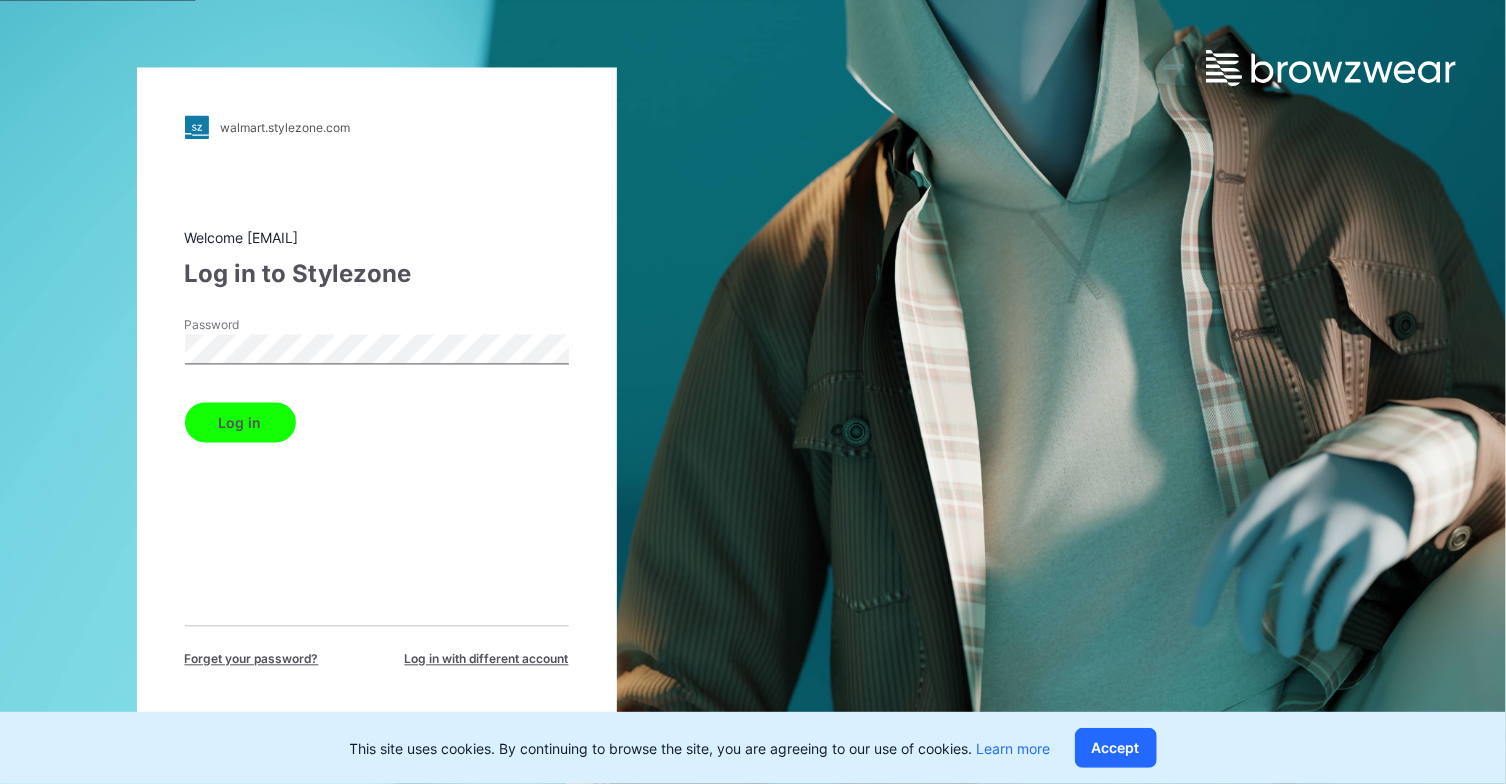 click on "Log in" at bounding box center [240, 423] 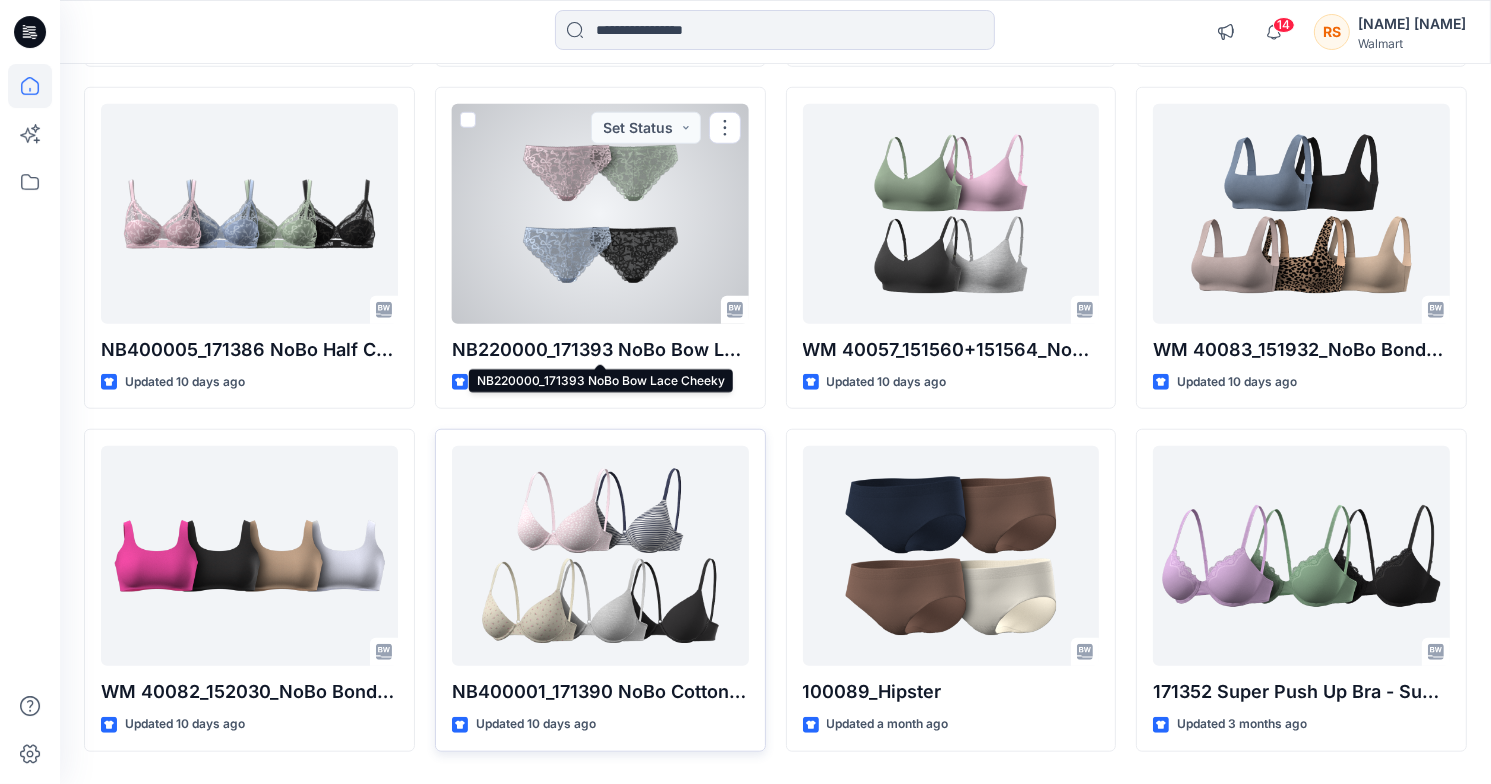 scroll, scrollTop: 1599, scrollLeft: 0, axis: vertical 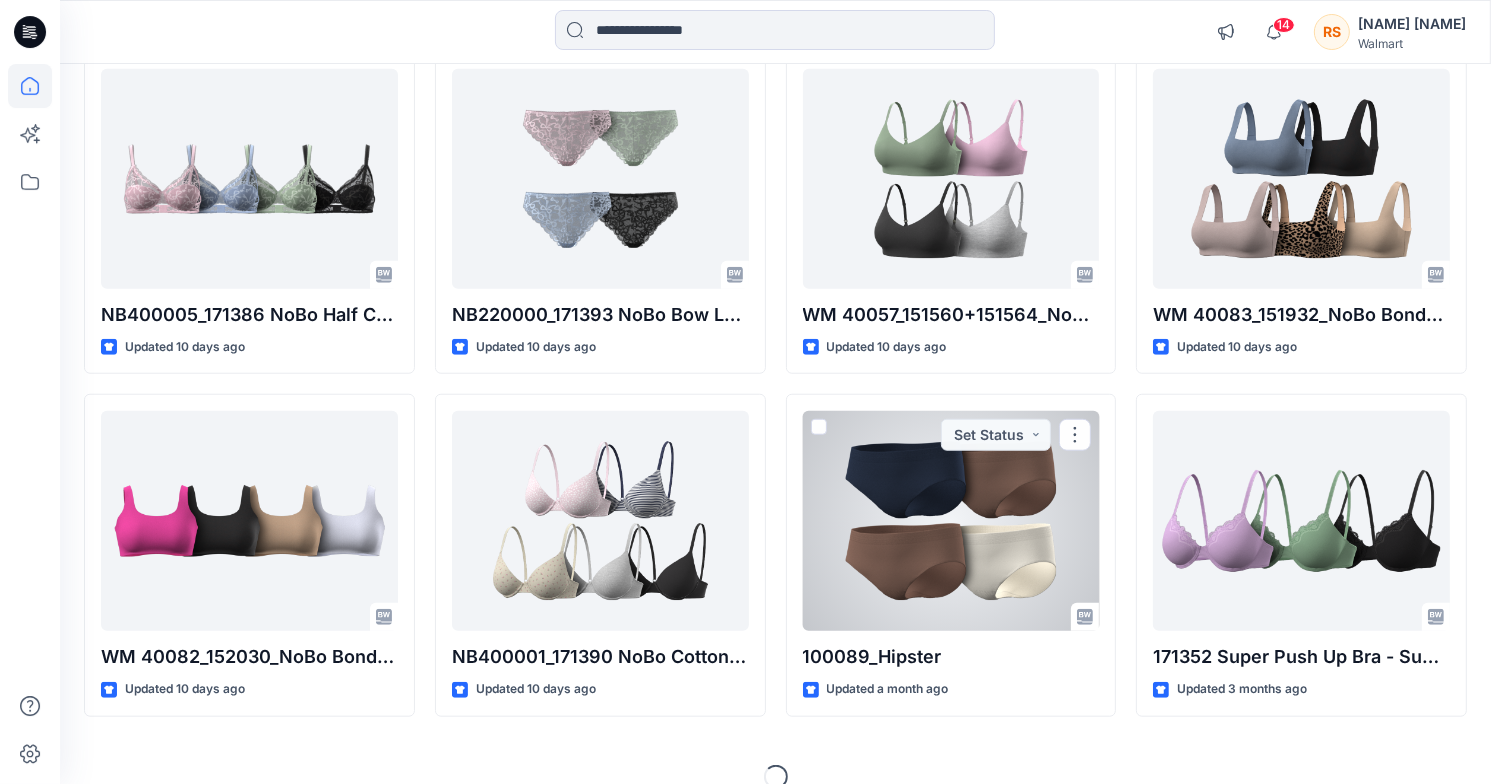click at bounding box center (951, 521) 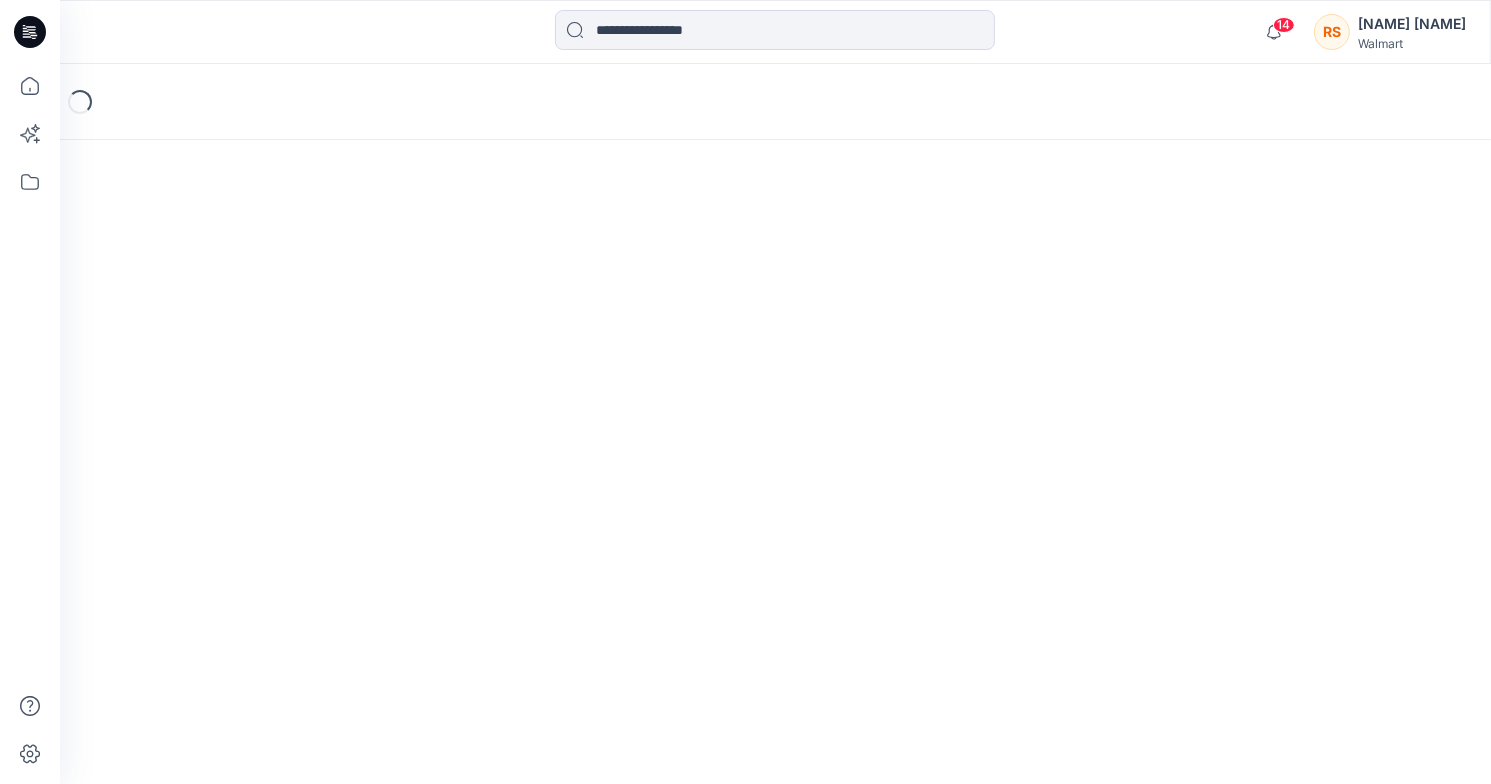 scroll, scrollTop: 0, scrollLeft: 0, axis: both 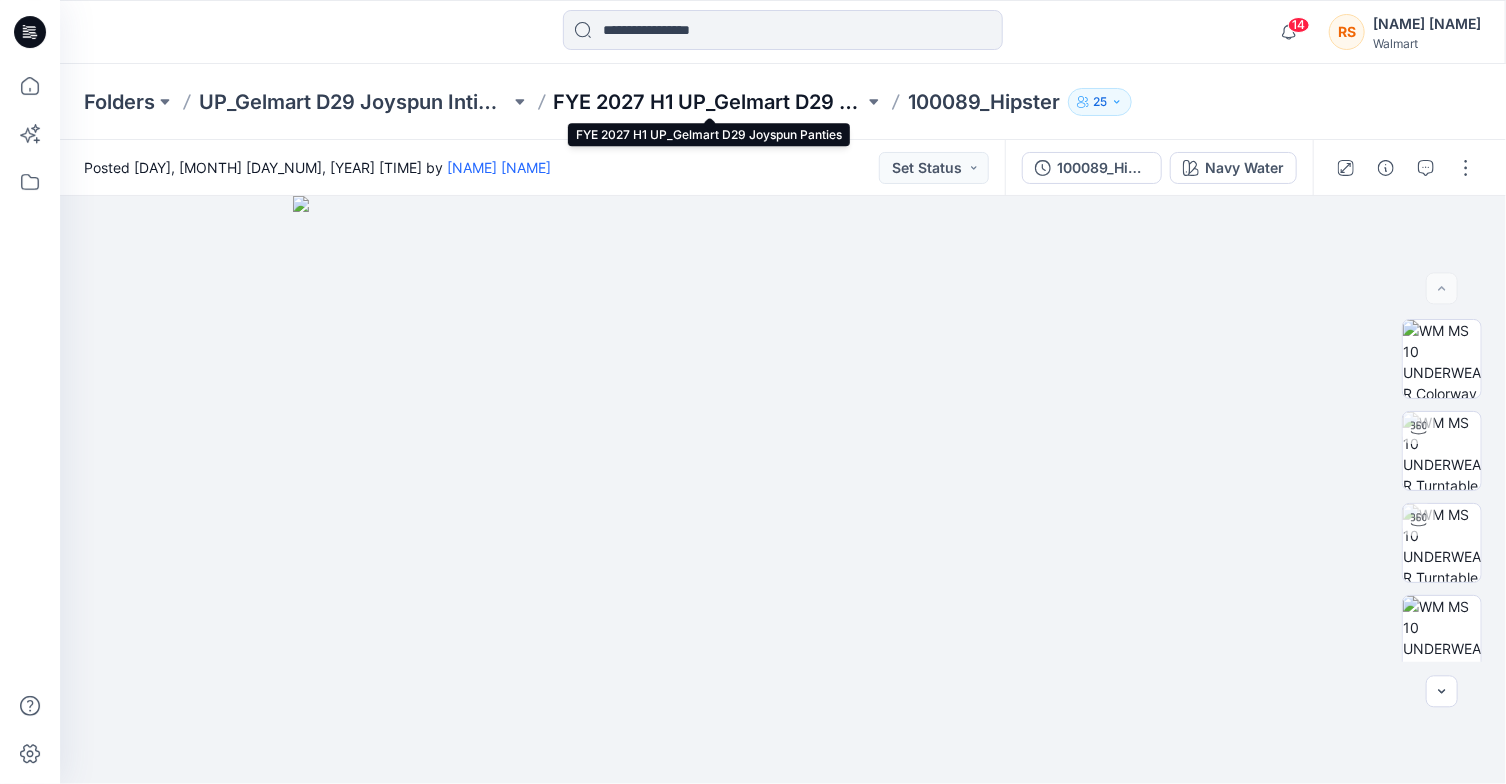 click on "FYE 2027 H1 UP_Gelmart D29 Joyspun Panties" at bounding box center [709, 102] 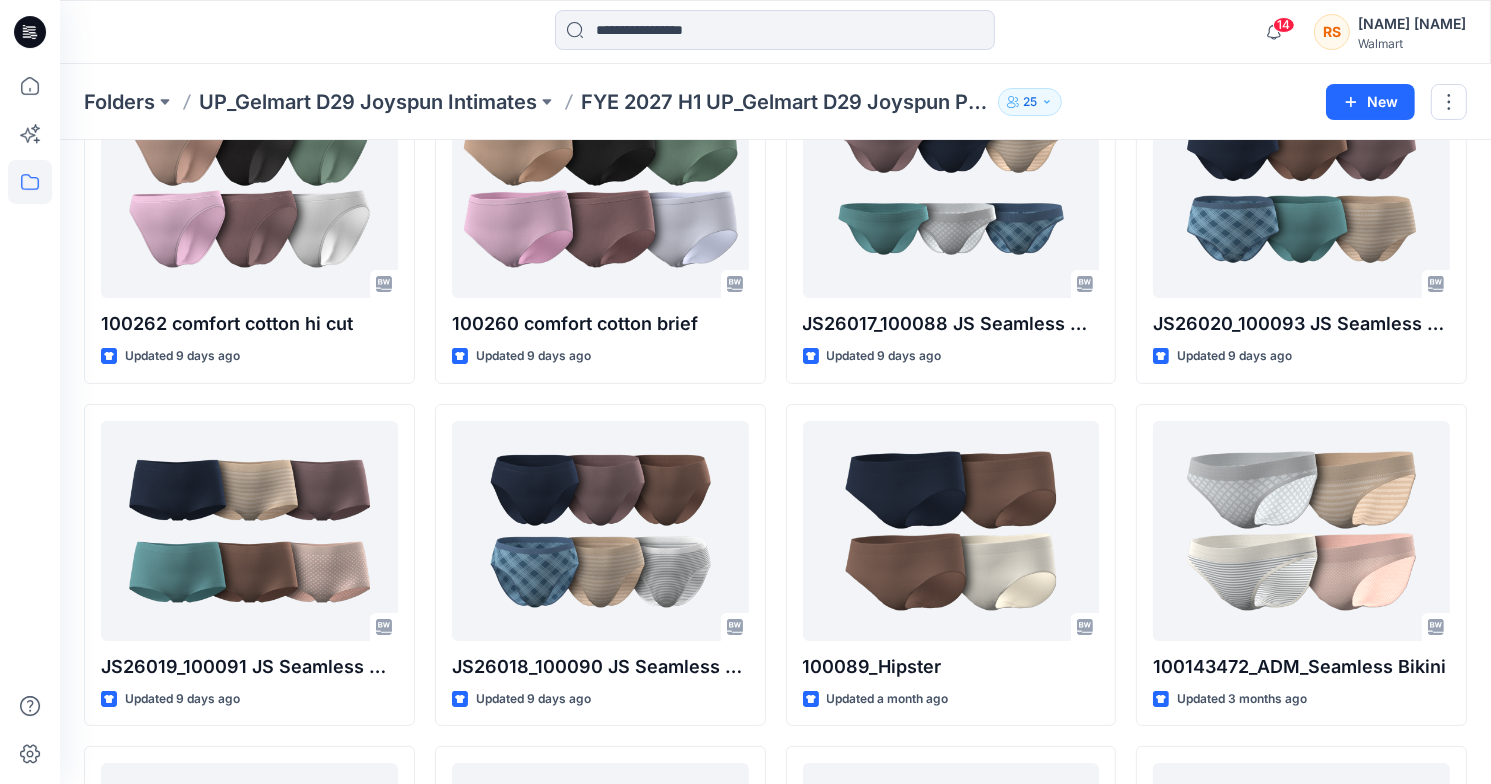 scroll, scrollTop: 300, scrollLeft: 0, axis: vertical 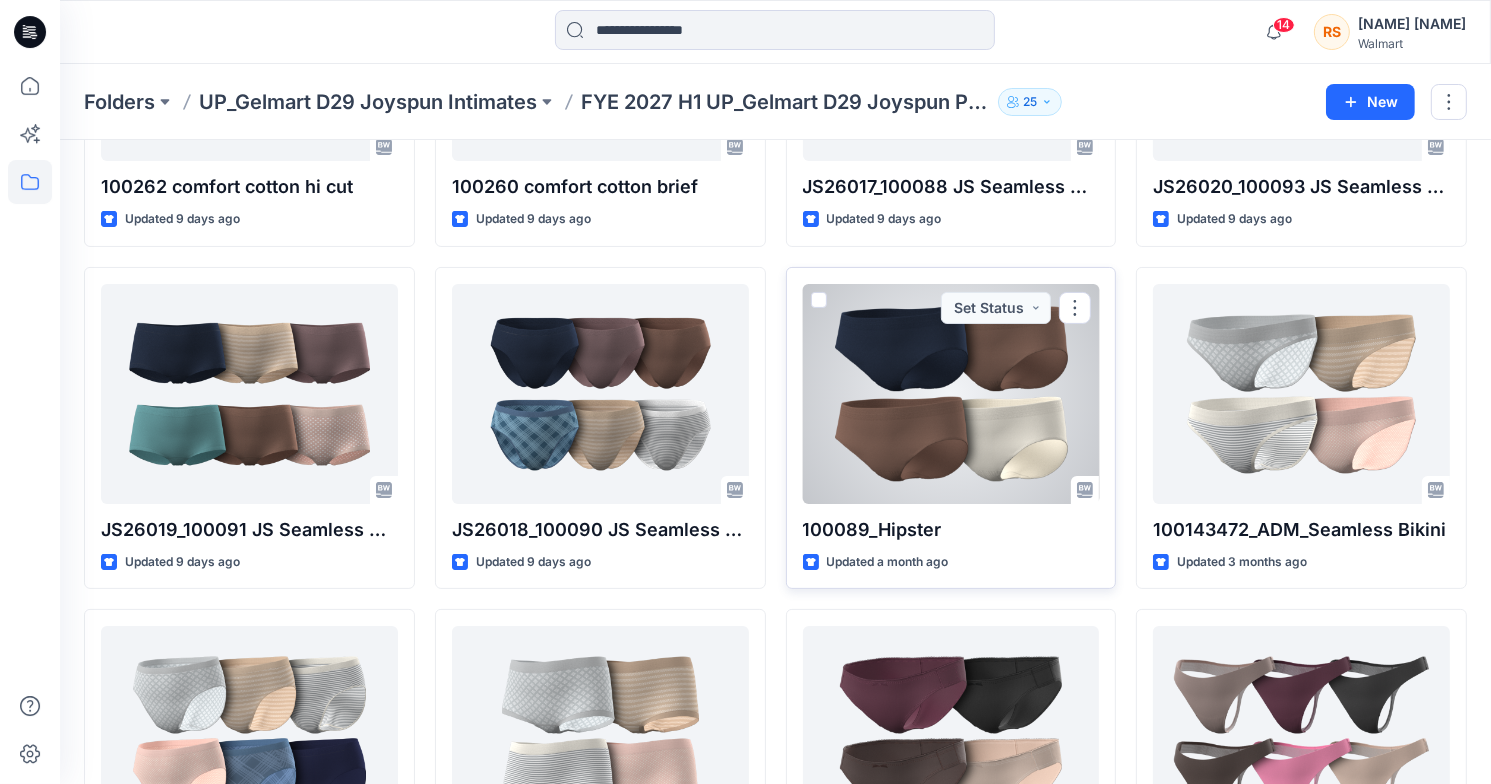 click at bounding box center (951, 394) 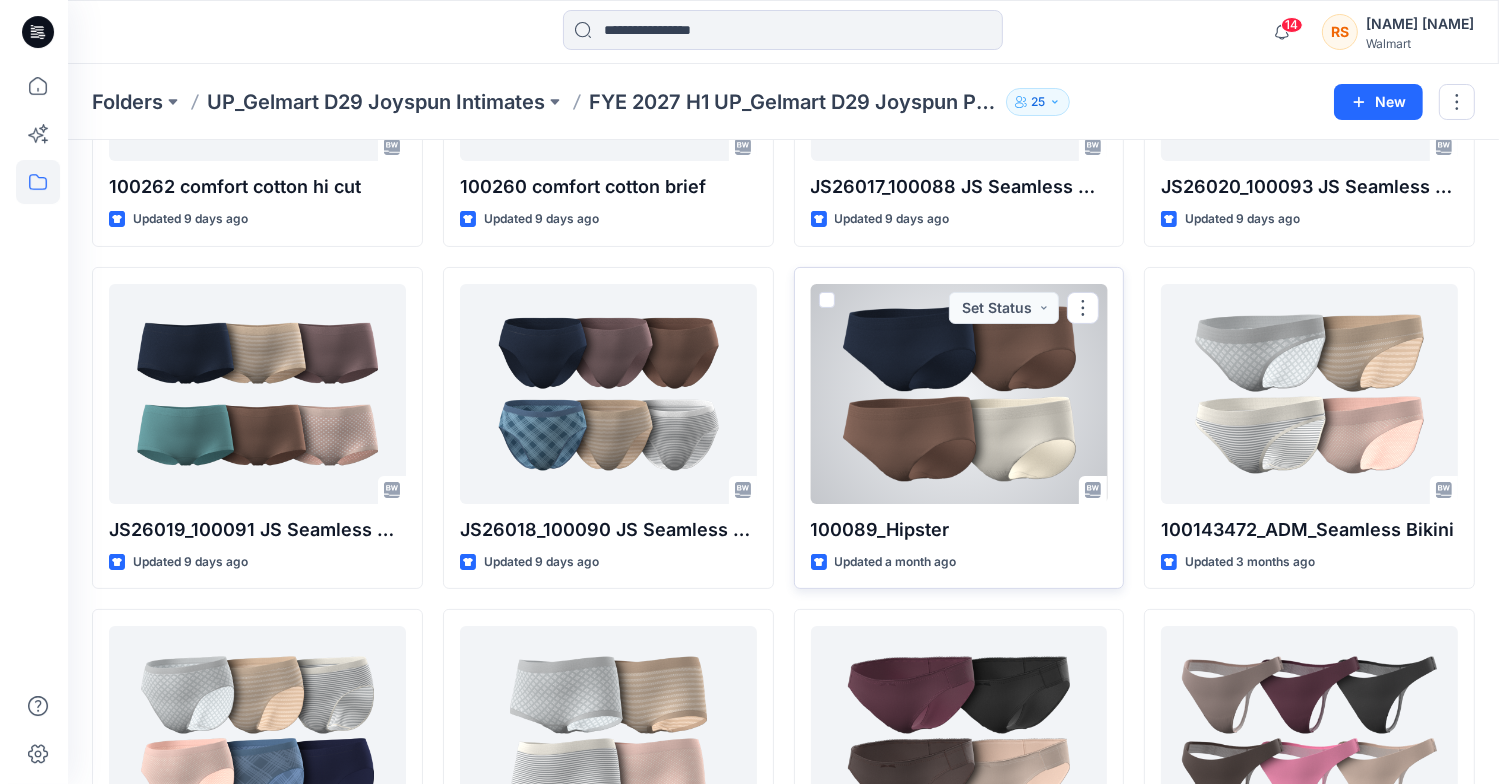 scroll, scrollTop: 0, scrollLeft: 0, axis: both 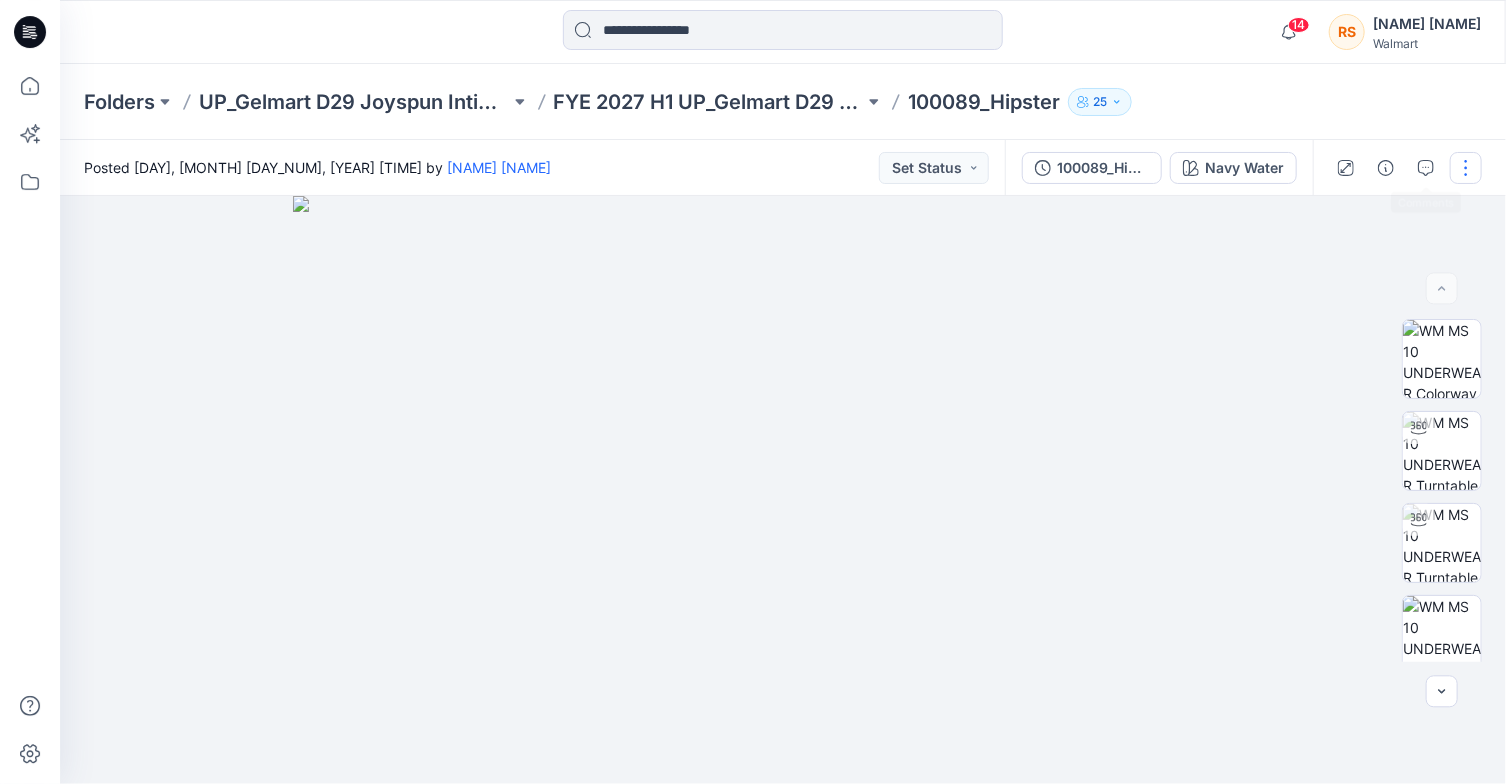 click at bounding box center (1466, 168) 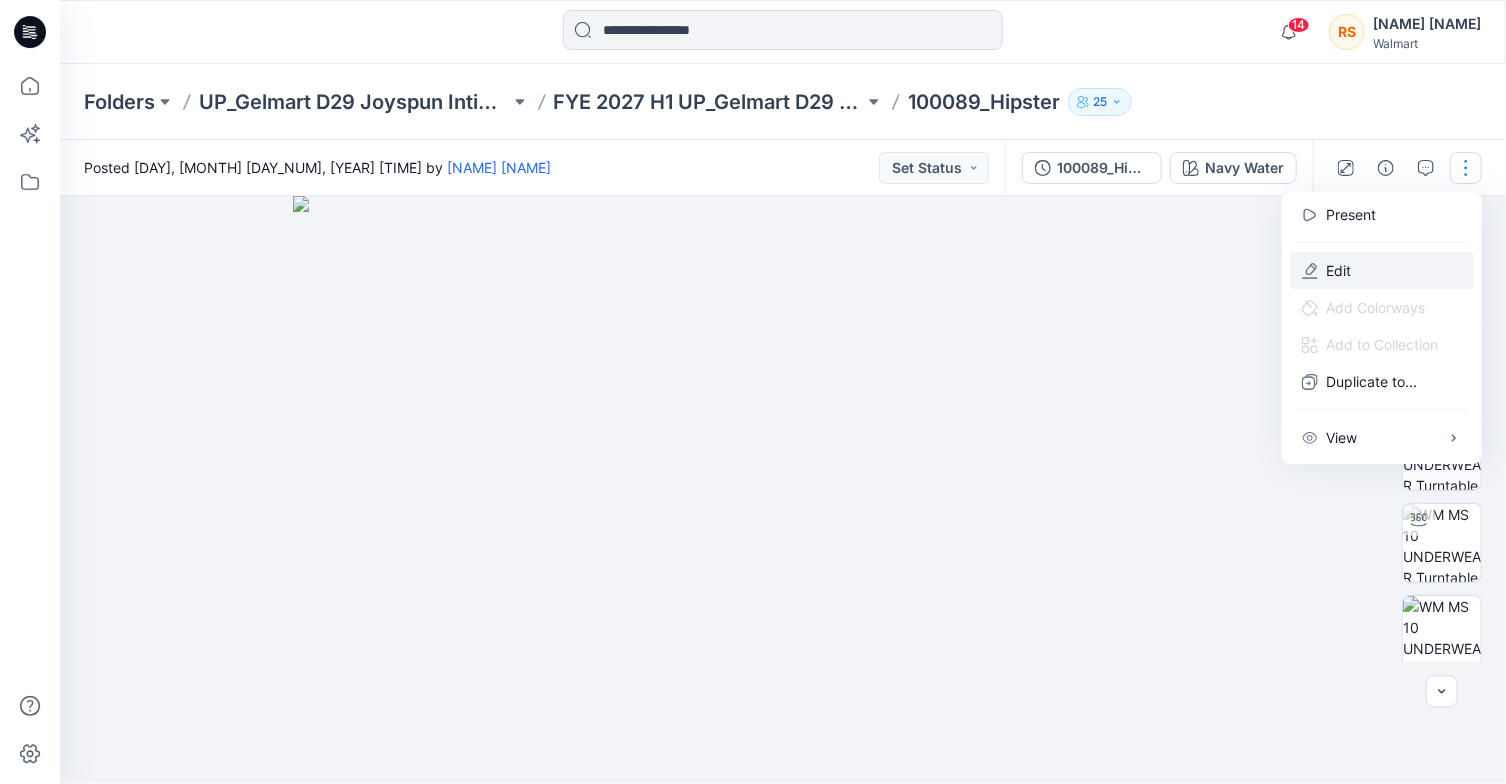 click on "Edit" at bounding box center (1382, 270) 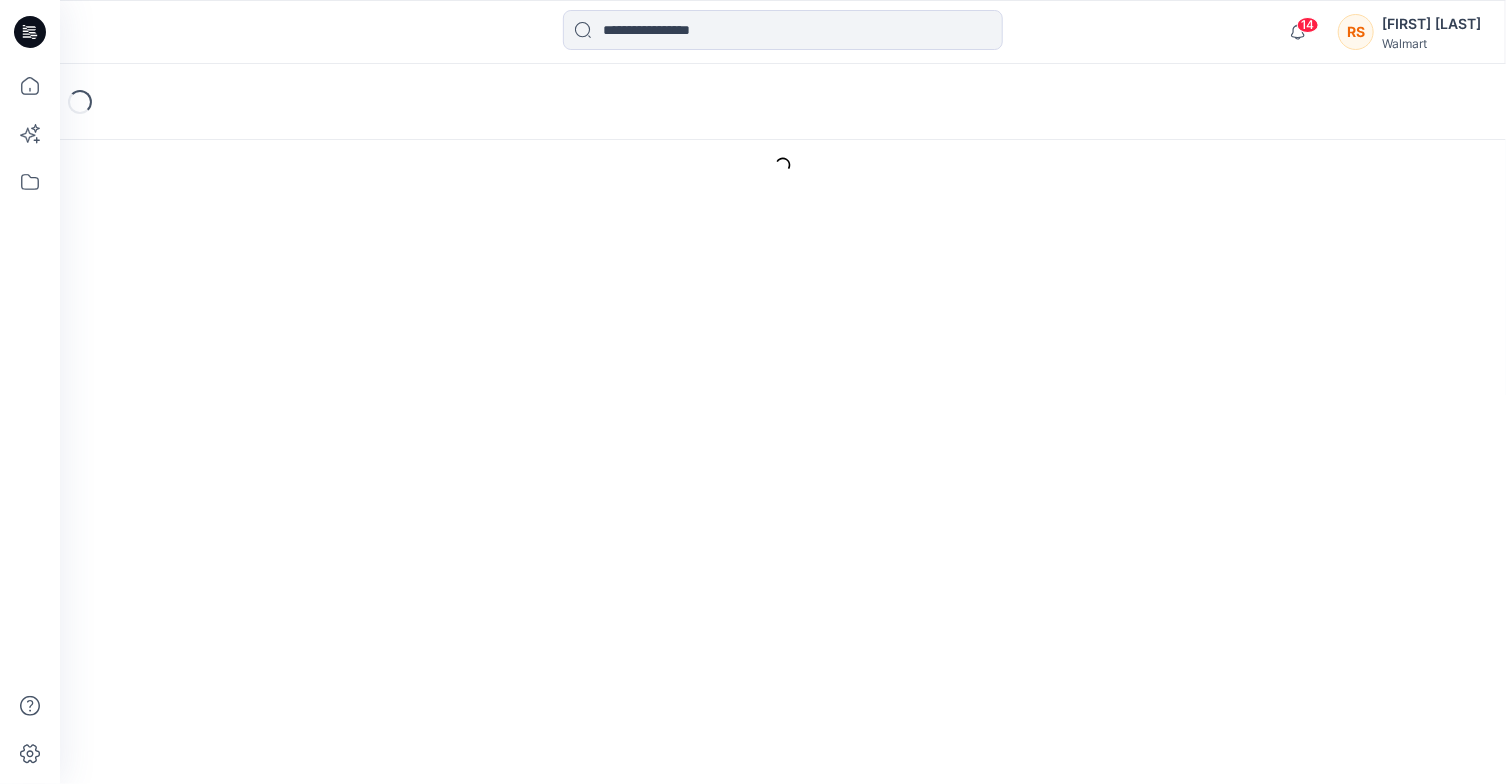 scroll, scrollTop: 0, scrollLeft: 0, axis: both 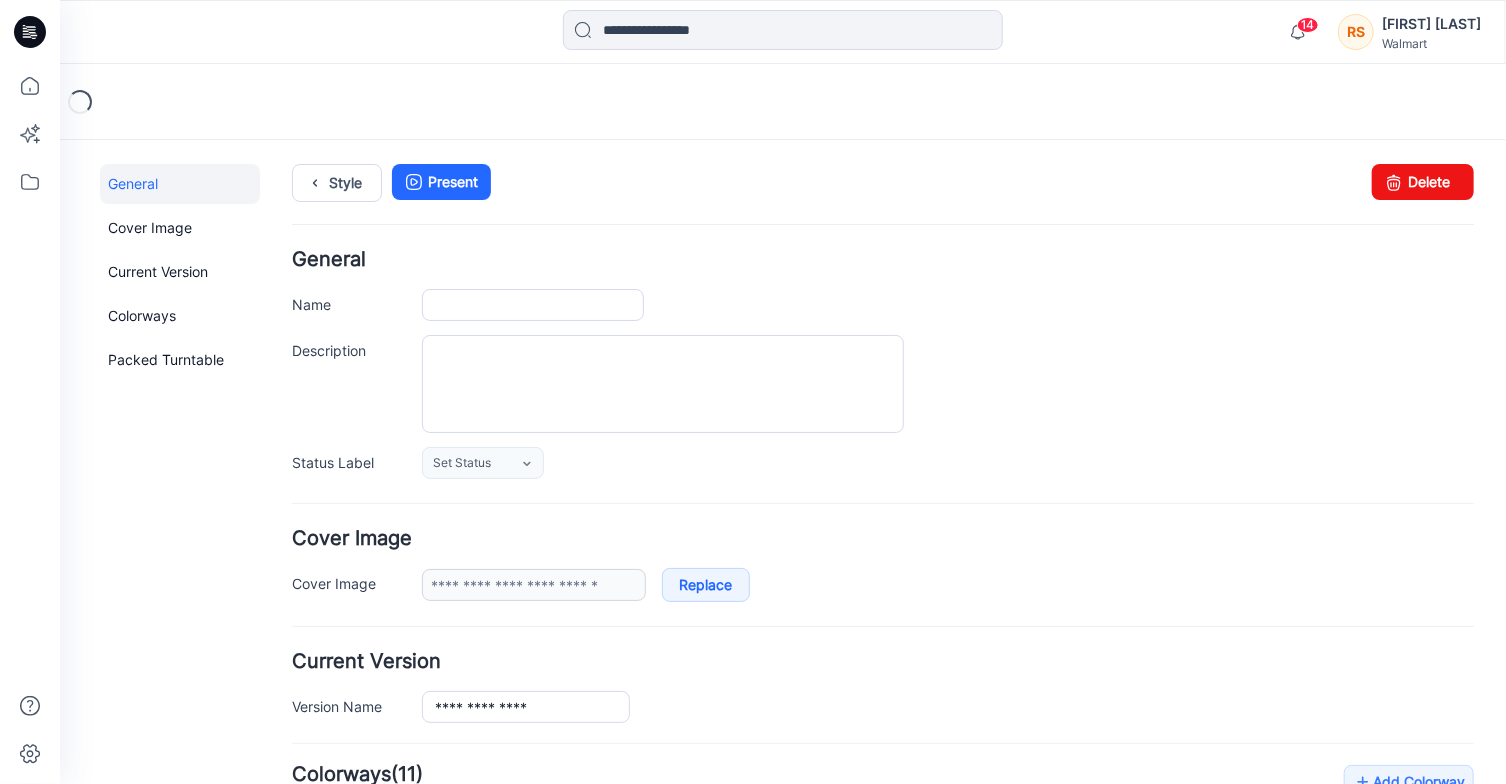 type on "**********" 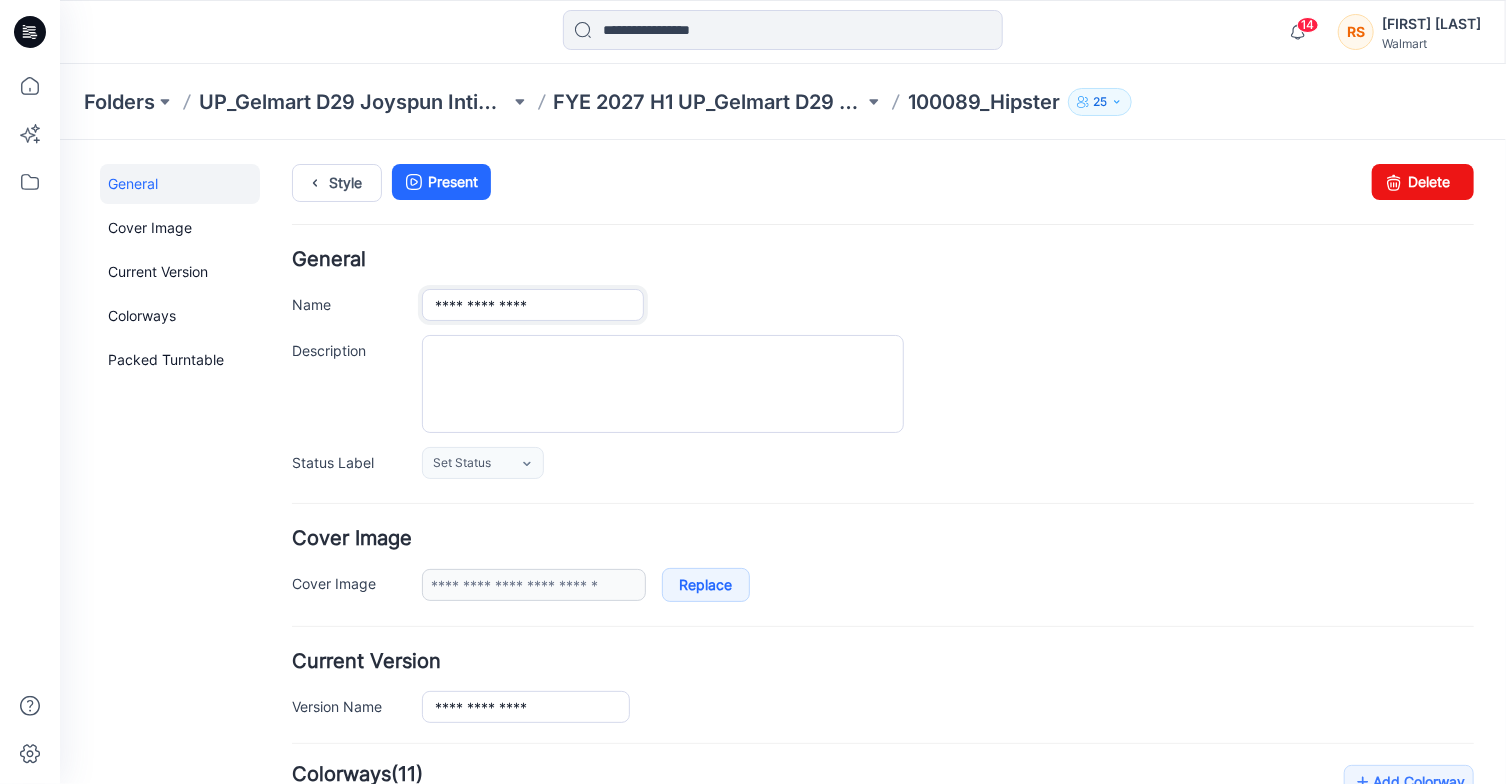 click on "**********" at bounding box center (532, 304) 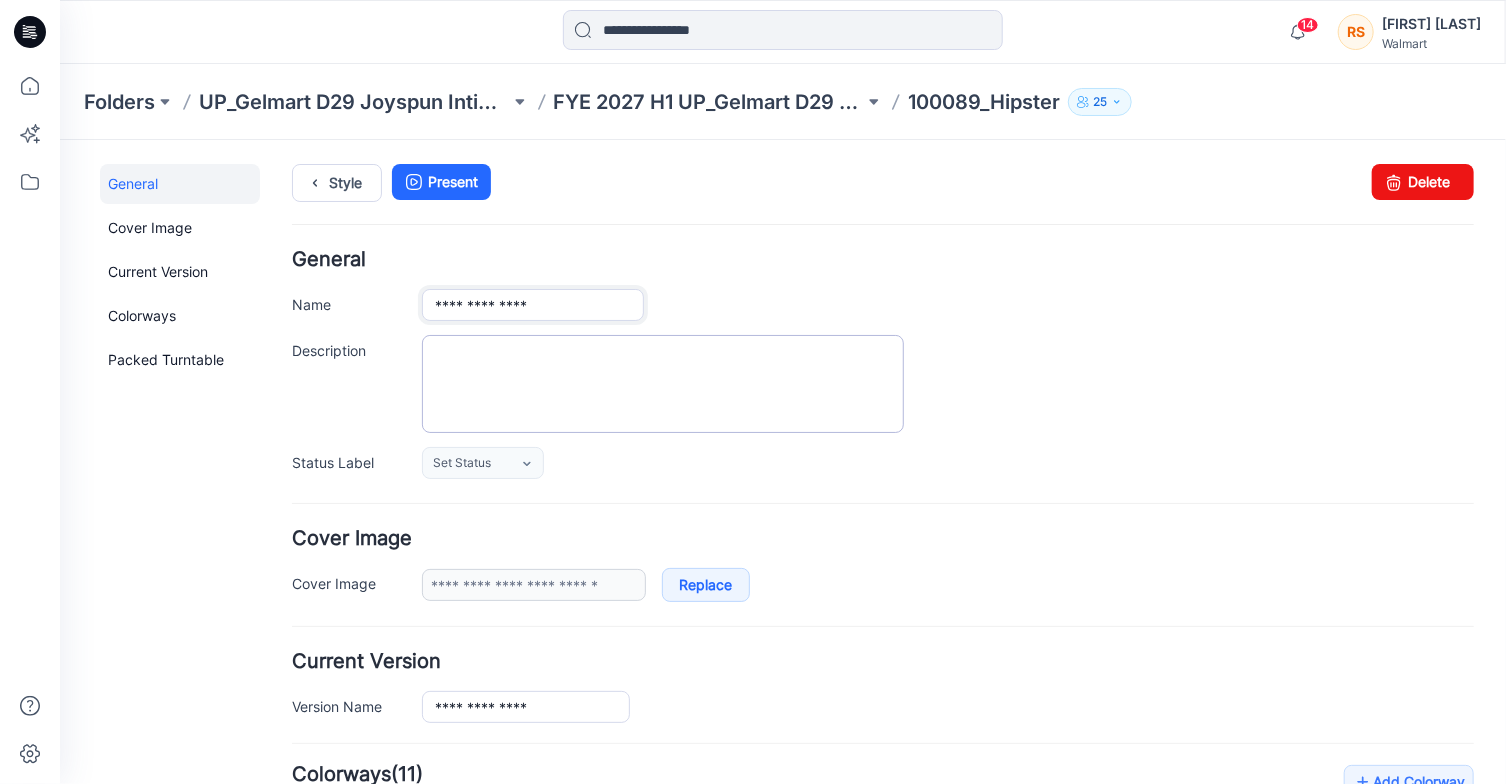 paste on "**********" 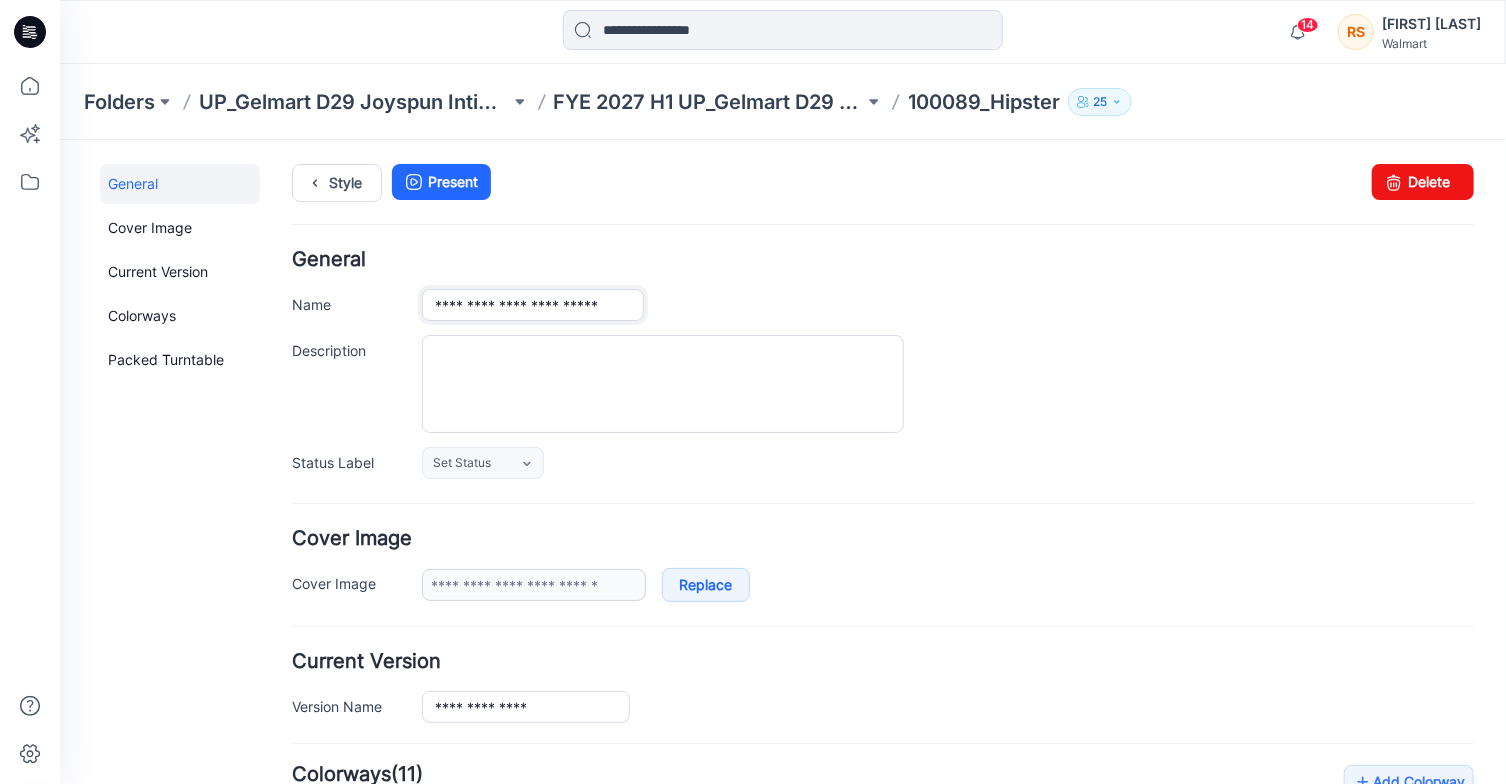 type on "**********" 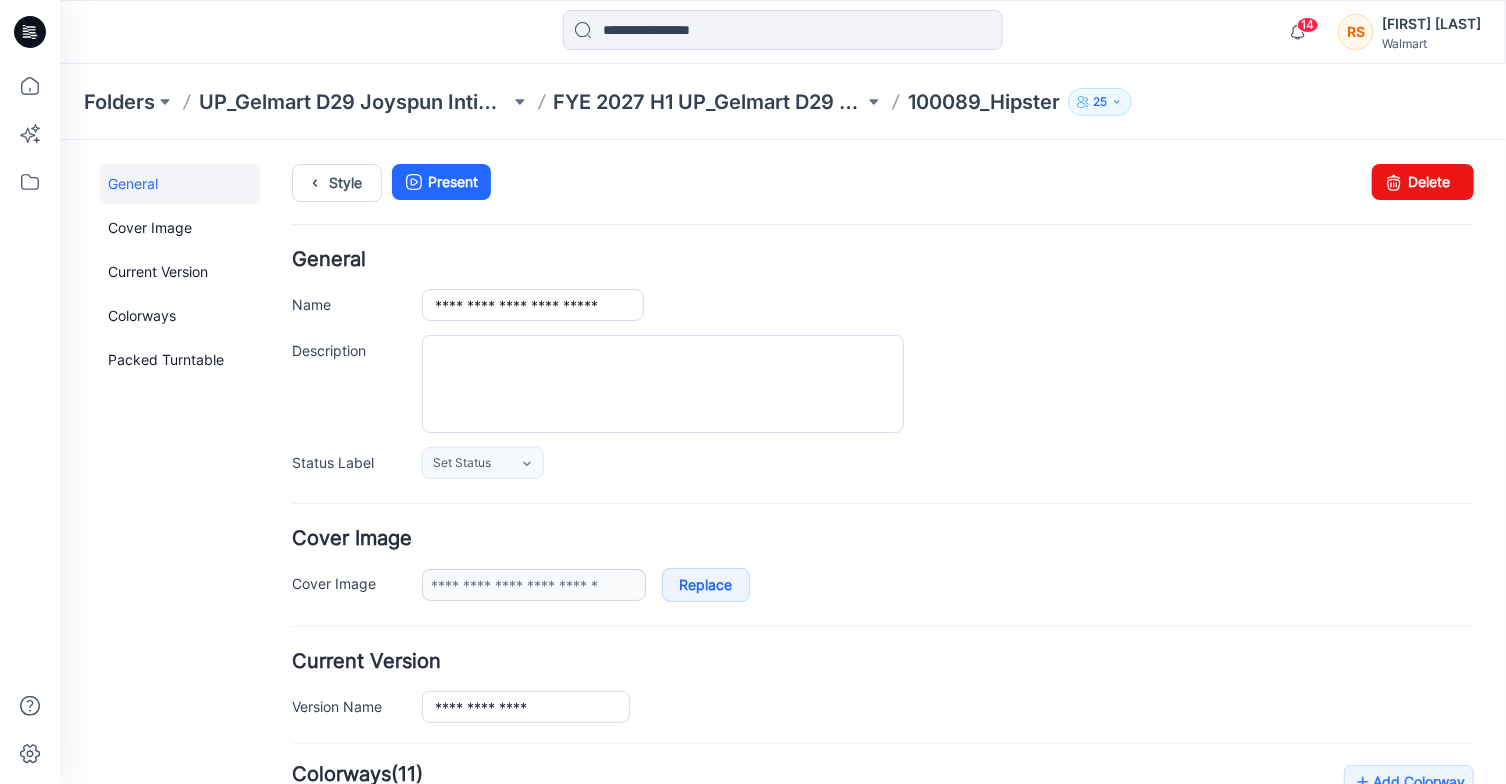 click on "**********" at bounding box center [947, 304] 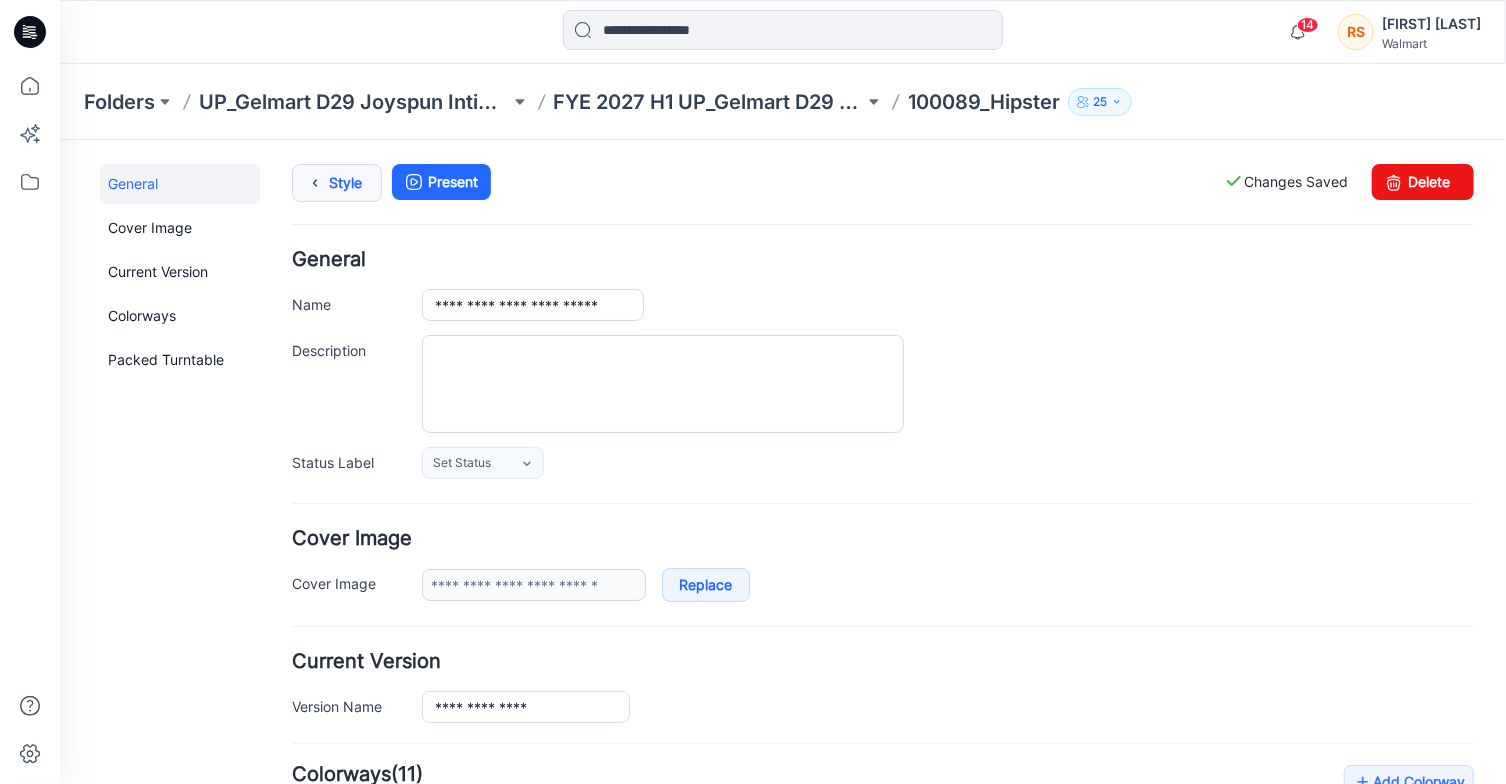click at bounding box center [314, 182] 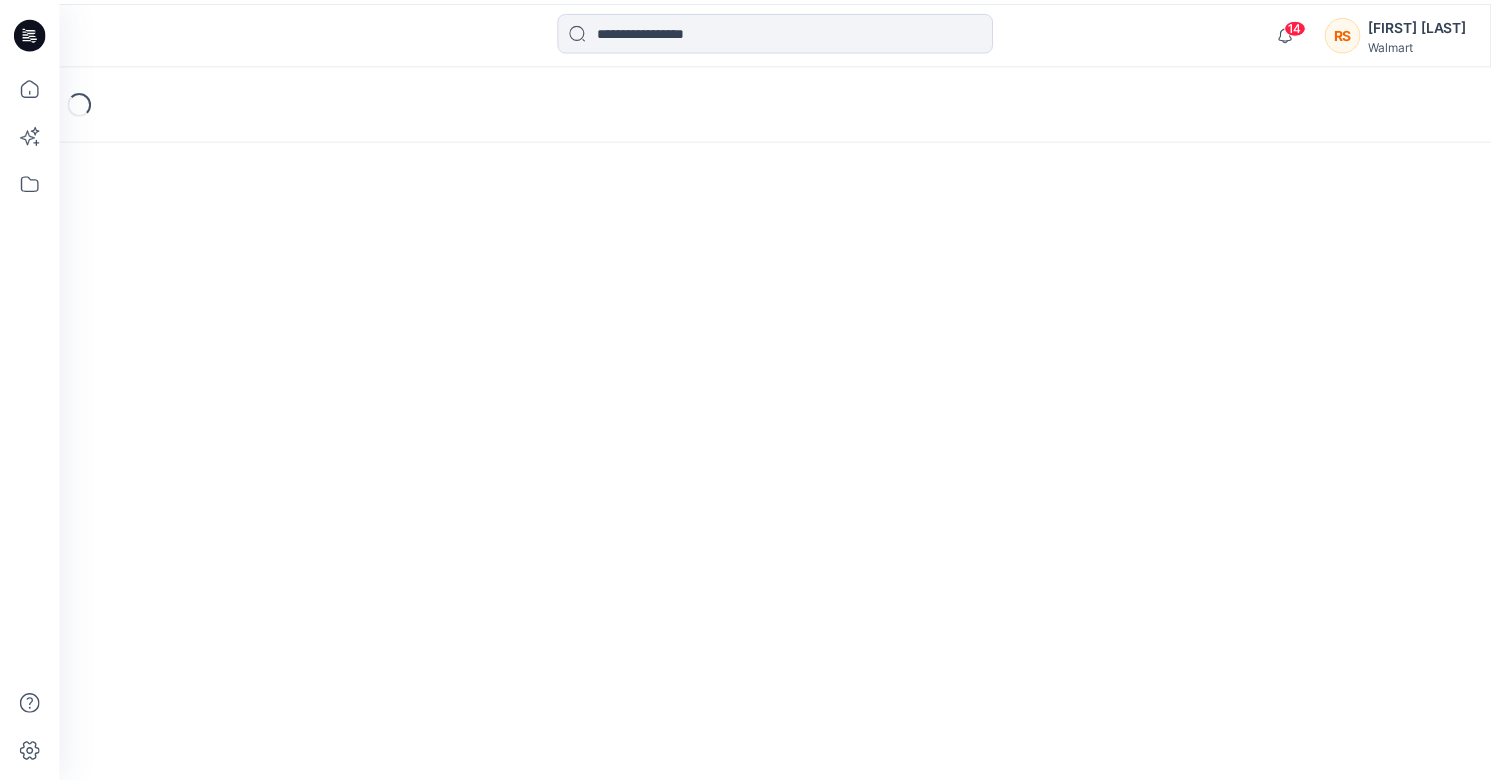 scroll, scrollTop: 0, scrollLeft: 0, axis: both 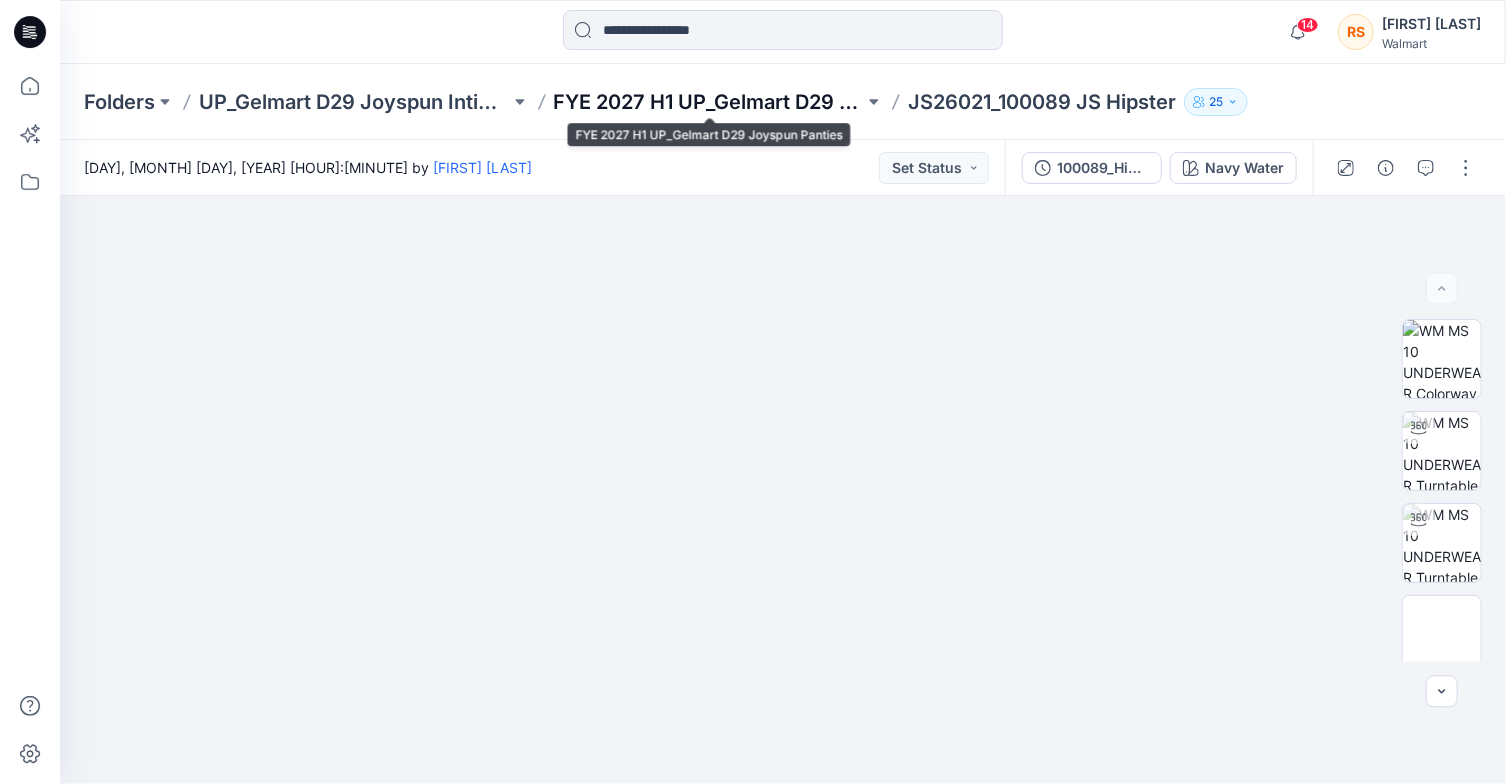 click on "FYE 2027 H1 UP_Gelmart D29 Joyspun Panties" at bounding box center (709, 102) 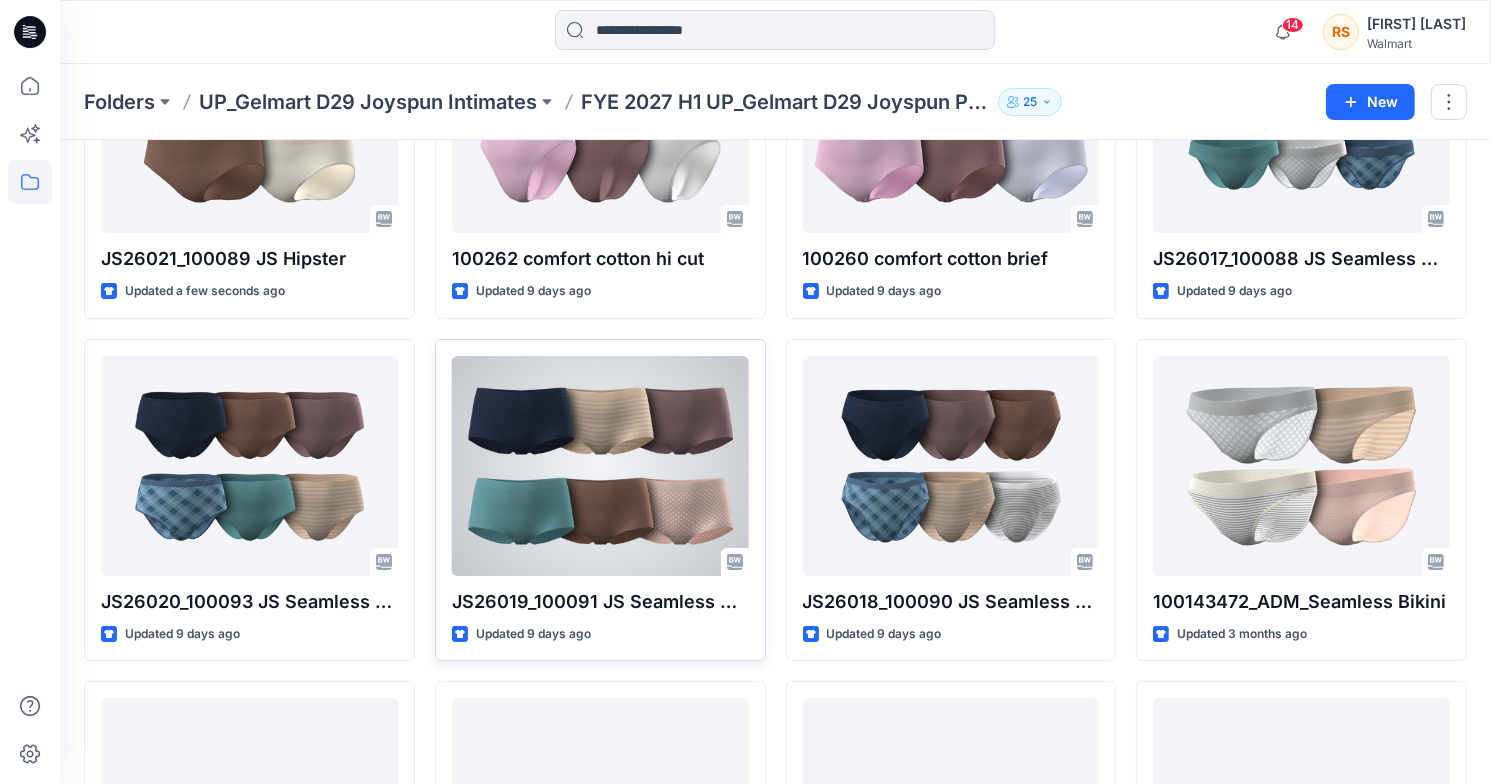 scroll, scrollTop: 400, scrollLeft: 0, axis: vertical 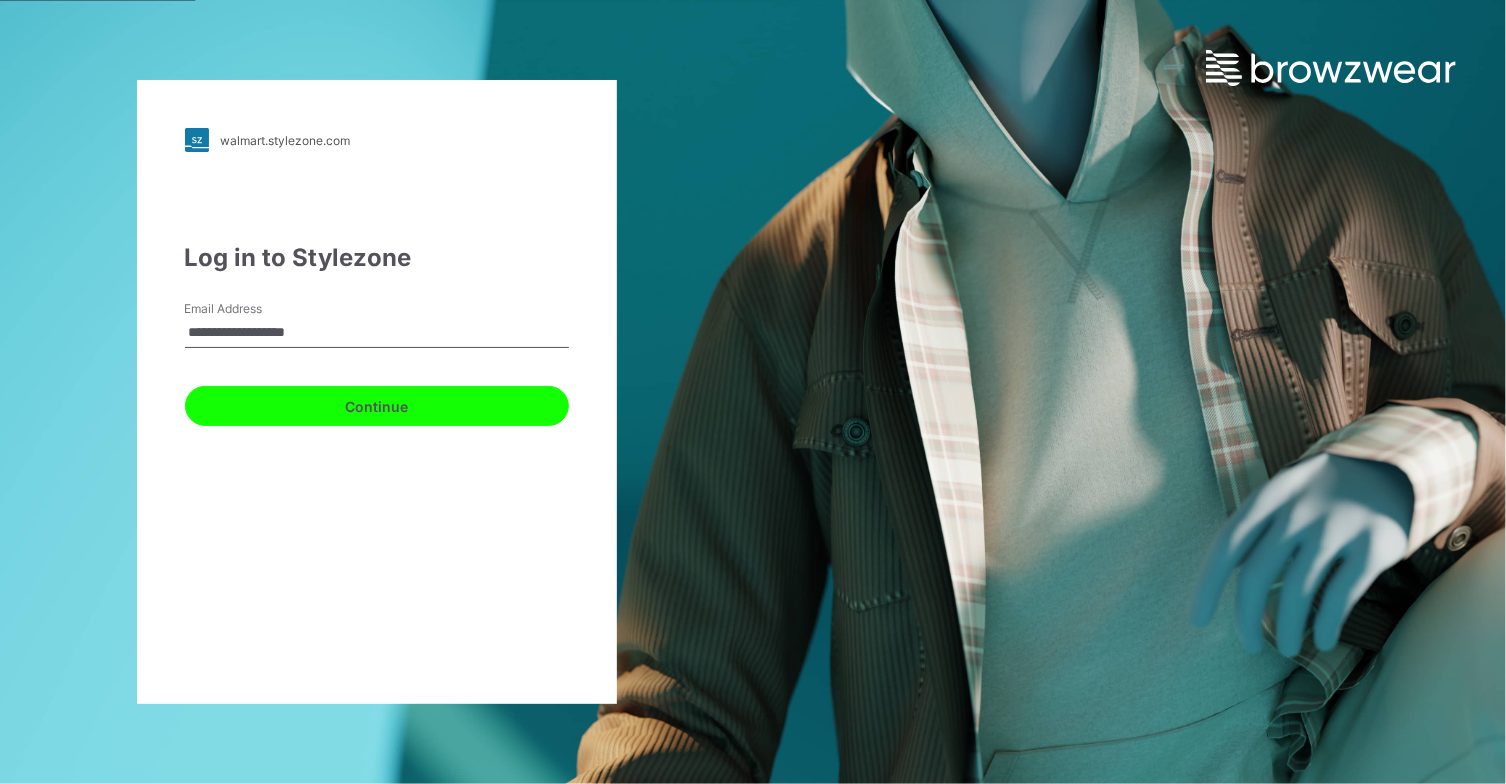 click on "Continue" at bounding box center [377, 406] 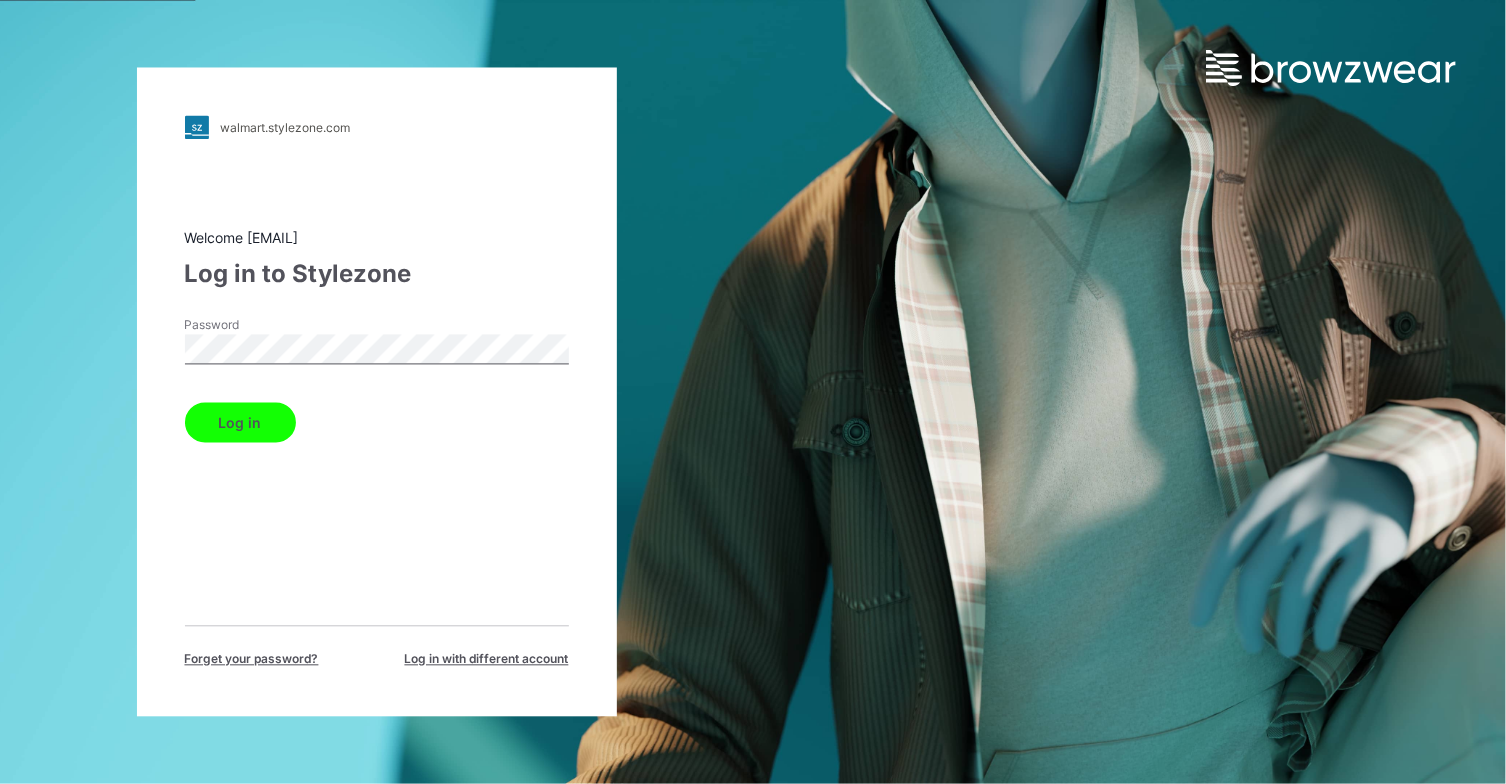 click on "Log in" at bounding box center [240, 423] 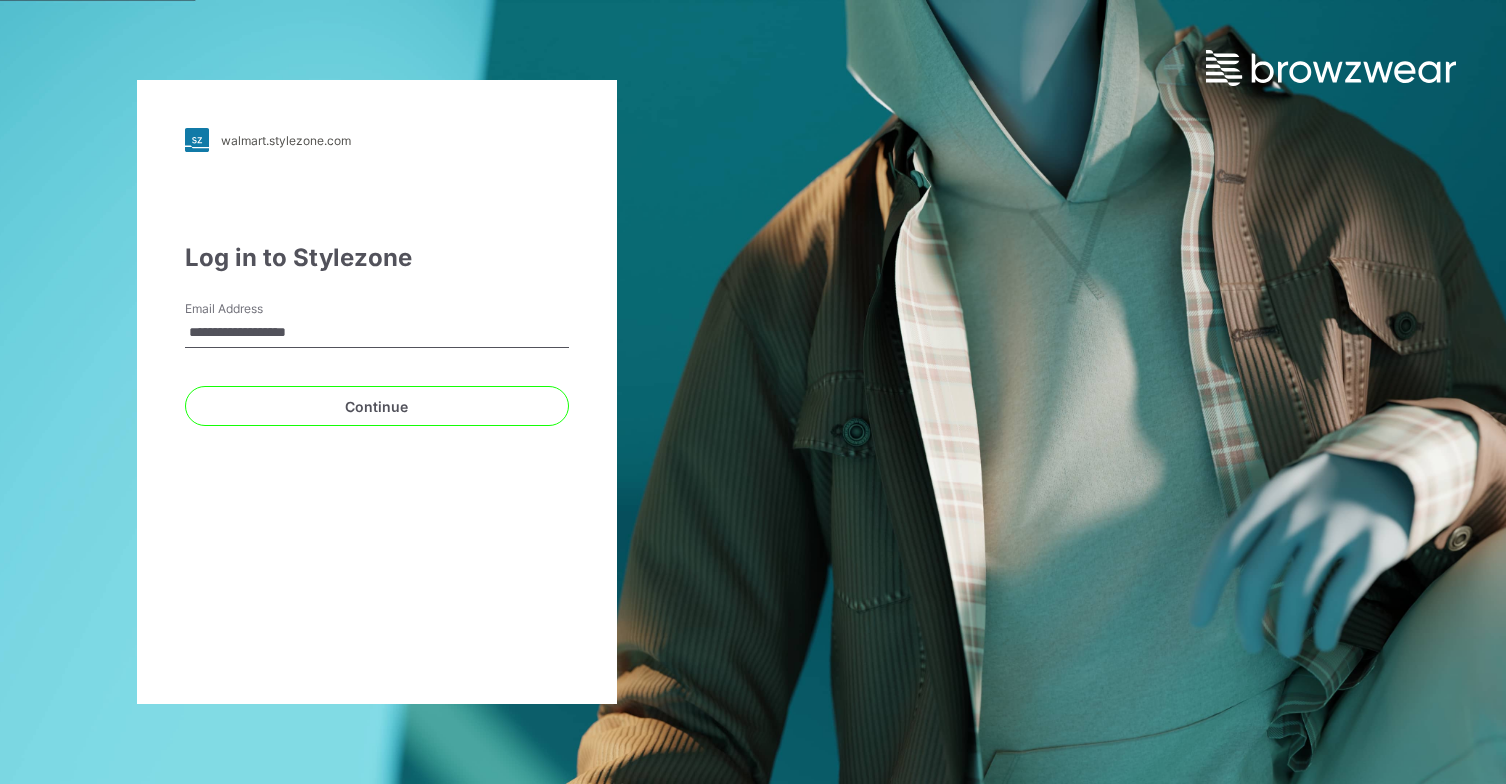 scroll, scrollTop: 0, scrollLeft: 0, axis: both 